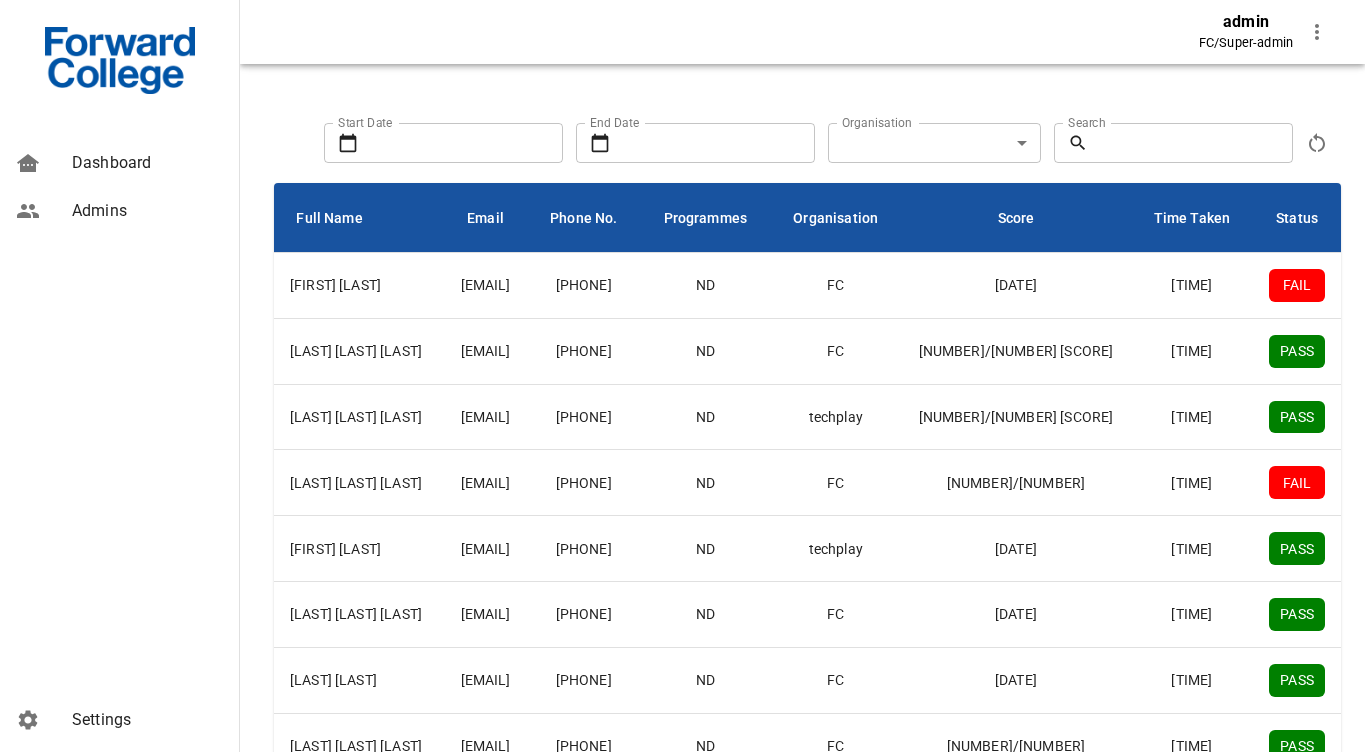 scroll, scrollTop: 274, scrollLeft: 0, axis: vertical 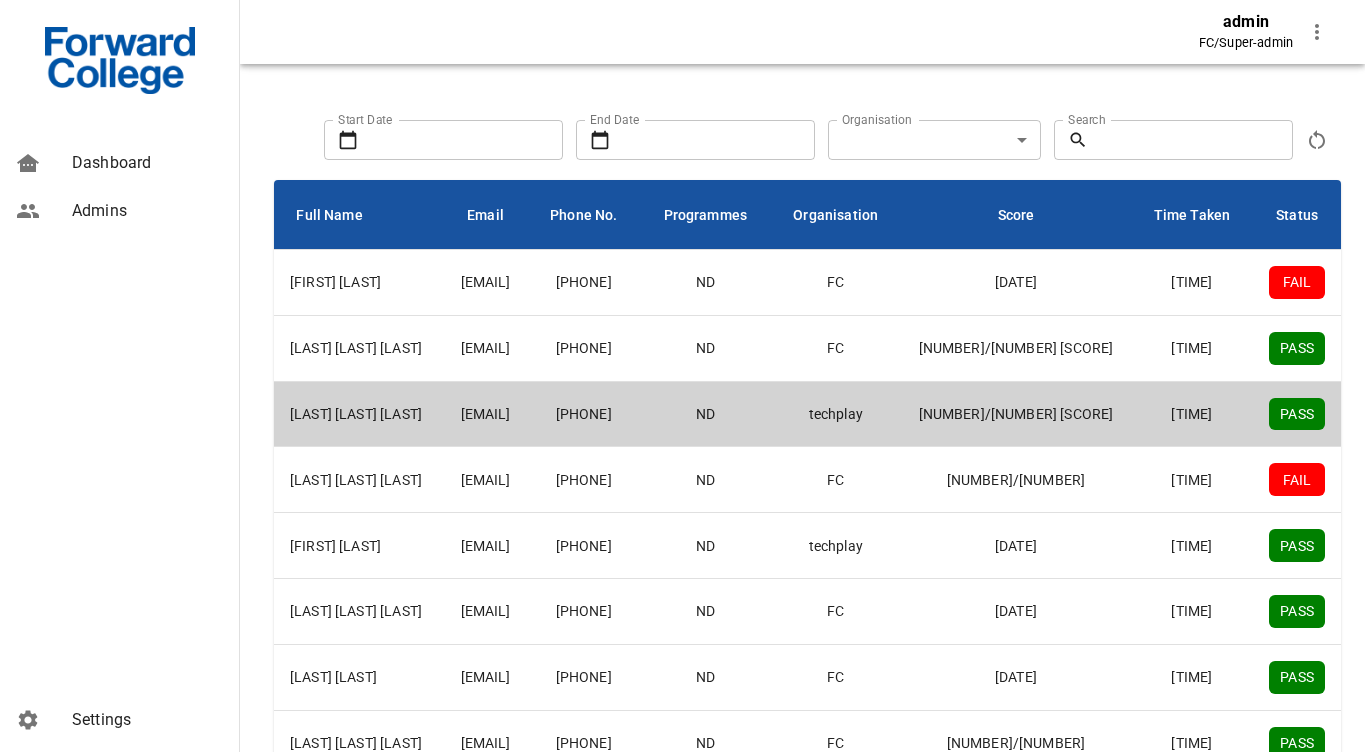 click on "huiling0775@gmail.com" at bounding box center (485, 414) 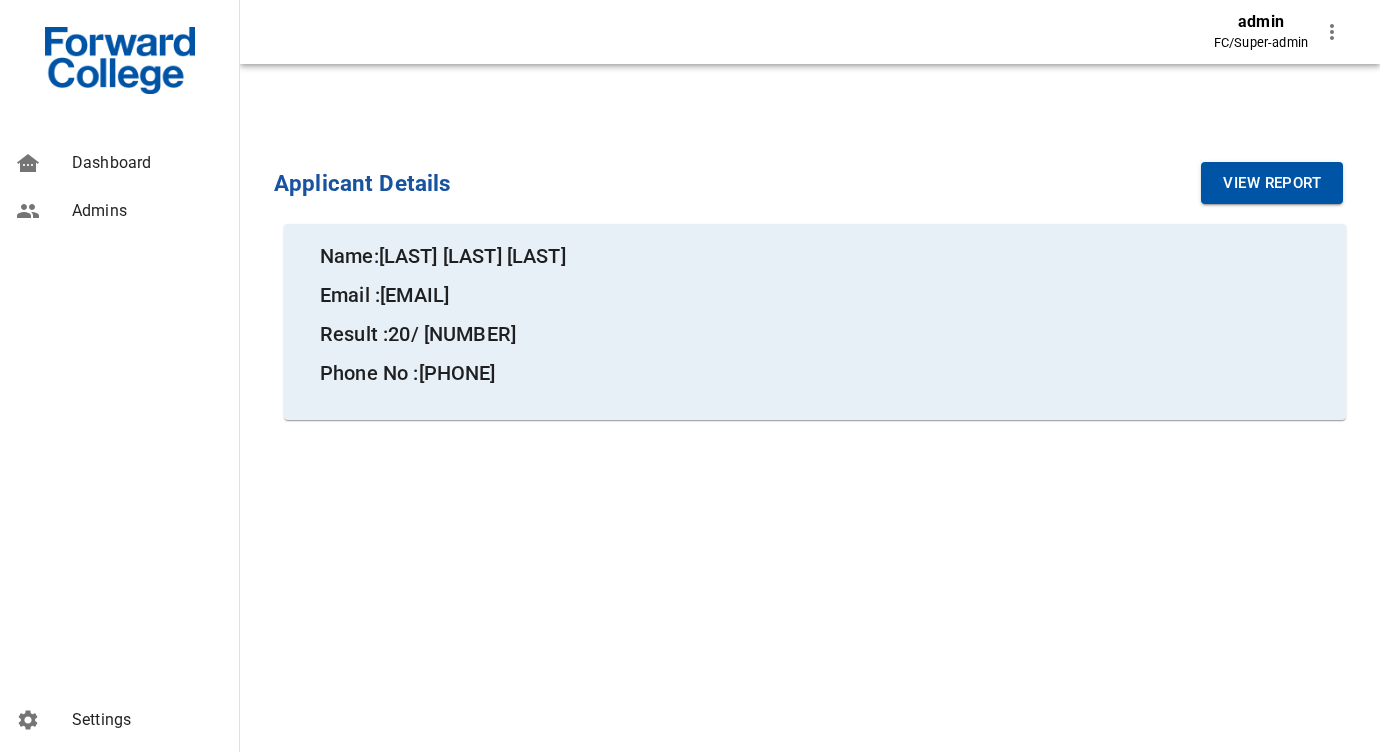 click on "View Report" at bounding box center [1272, 183] 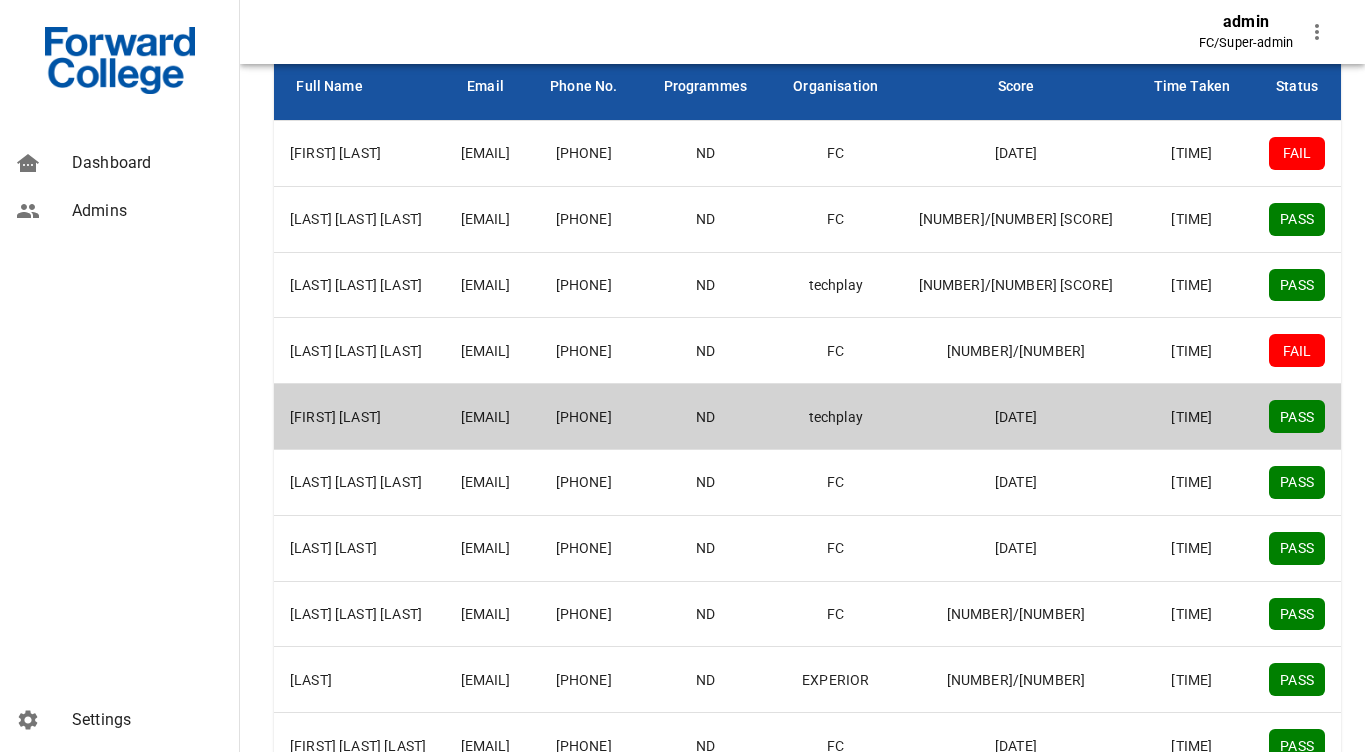 scroll, scrollTop: 366, scrollLeft: 0, axis: vertical 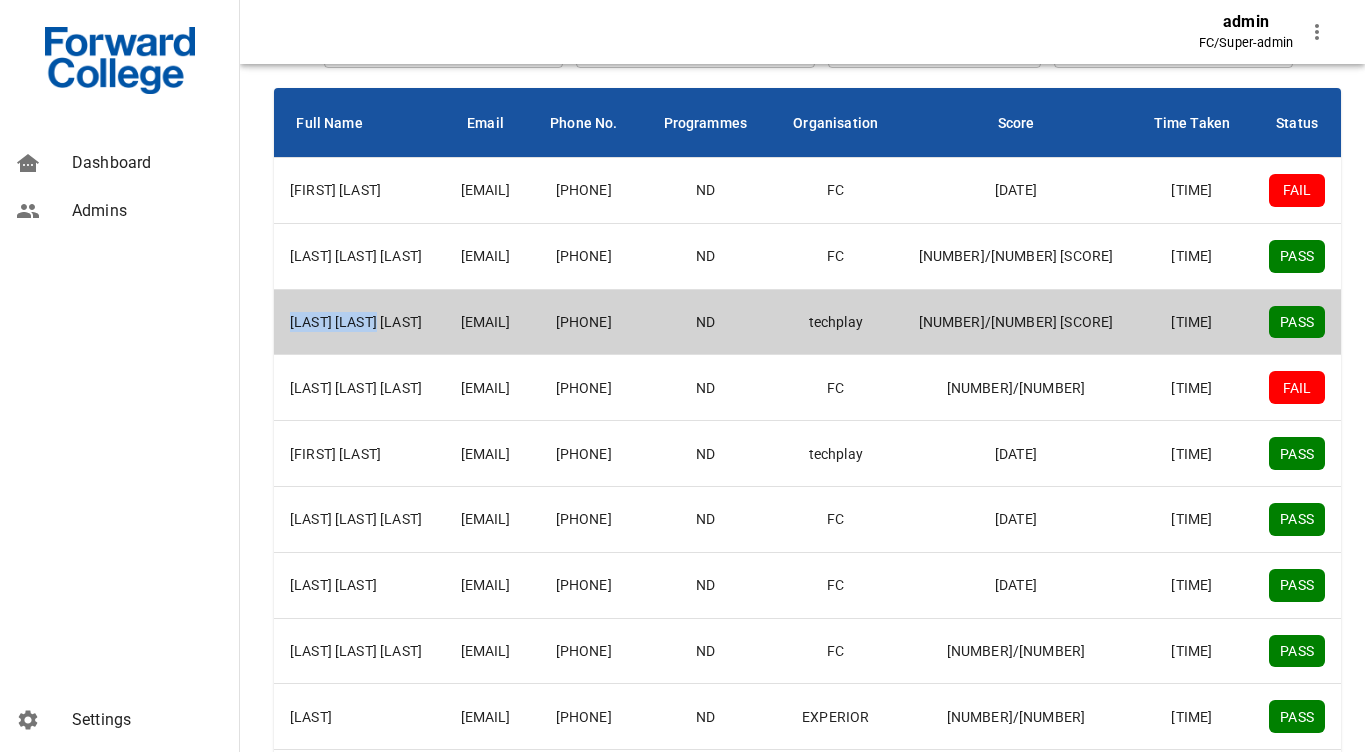 drag, startPoint x: 378, startPoint y: 349, endPoint x: 289, endPoint y: 351, distance: 89.02247 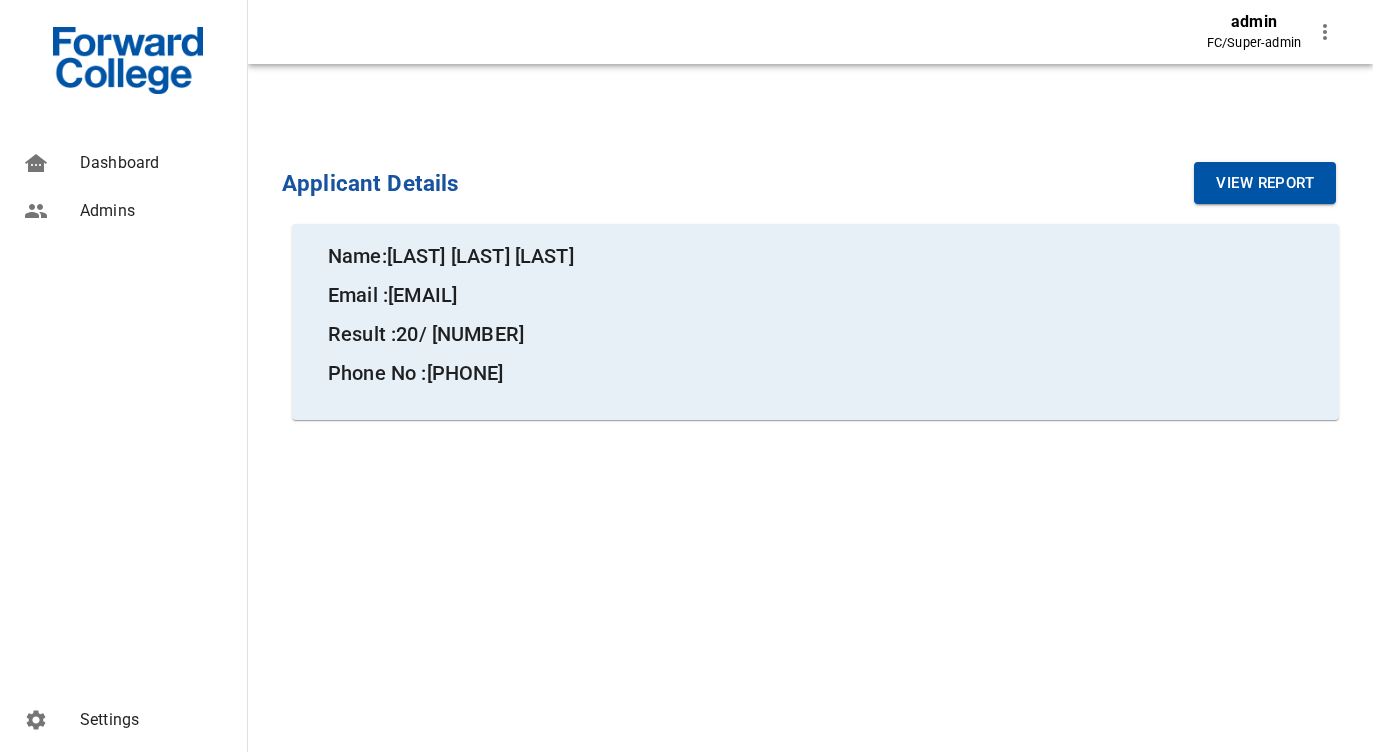 scroll, scrollTop: 0, scrollLeft: 0, axis: both 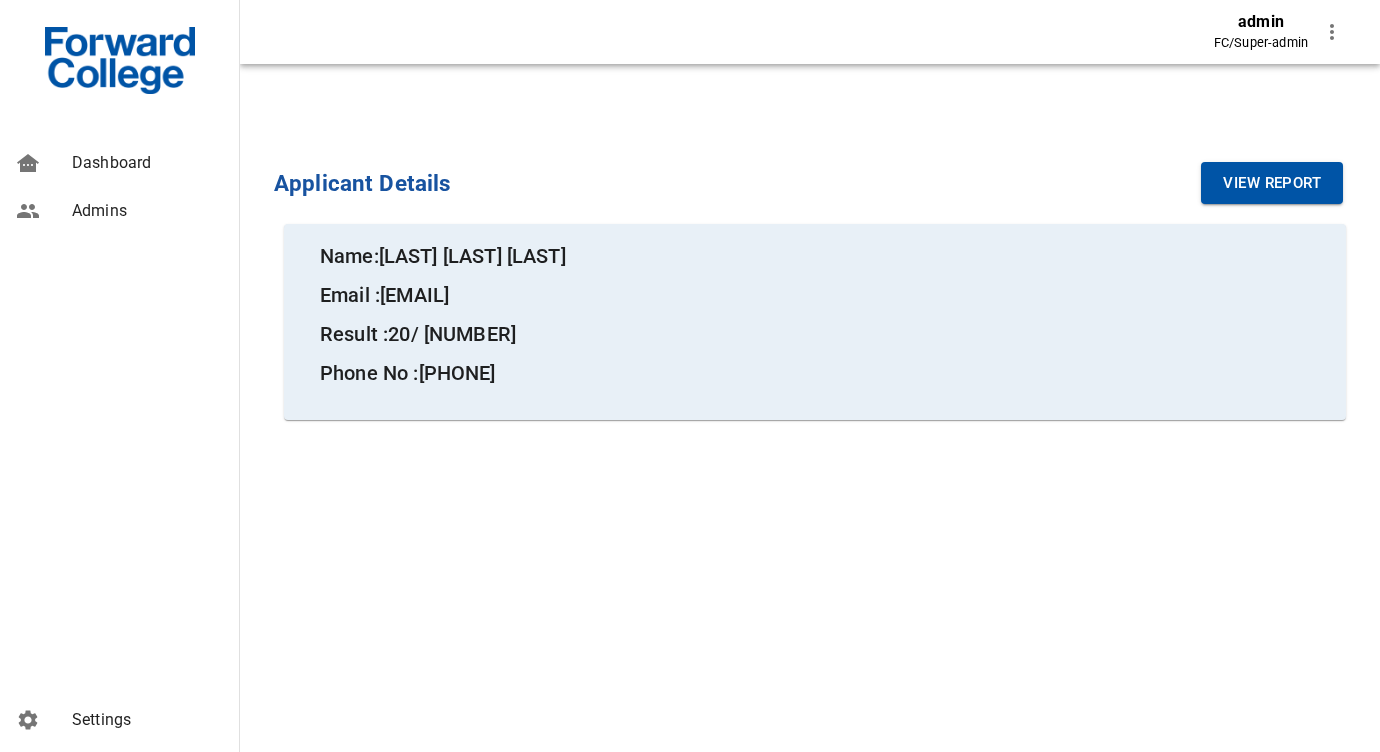 click on "Name:  Yeoh Hui Ling" at bounding box center (770, 256) 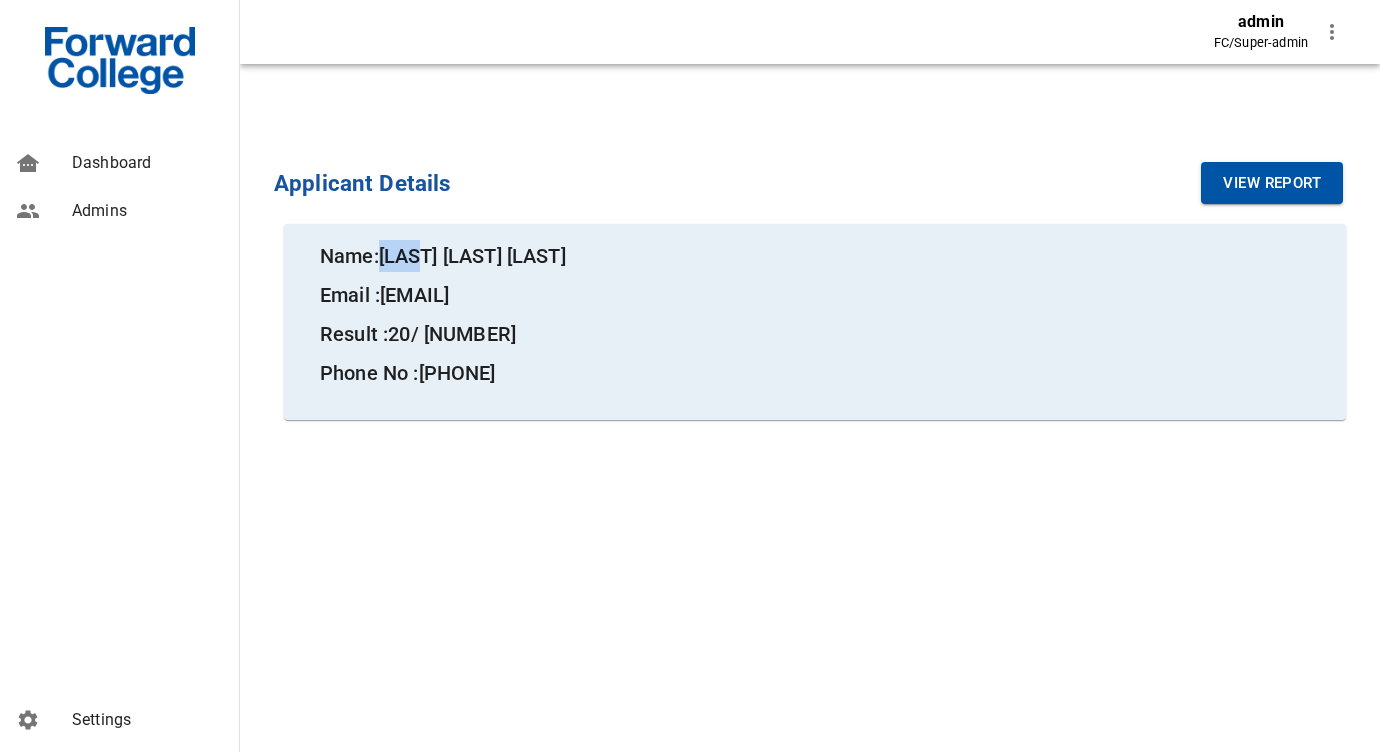 click on "Name:  Yeoh Hui Ling" at bounding box center (770, 256) 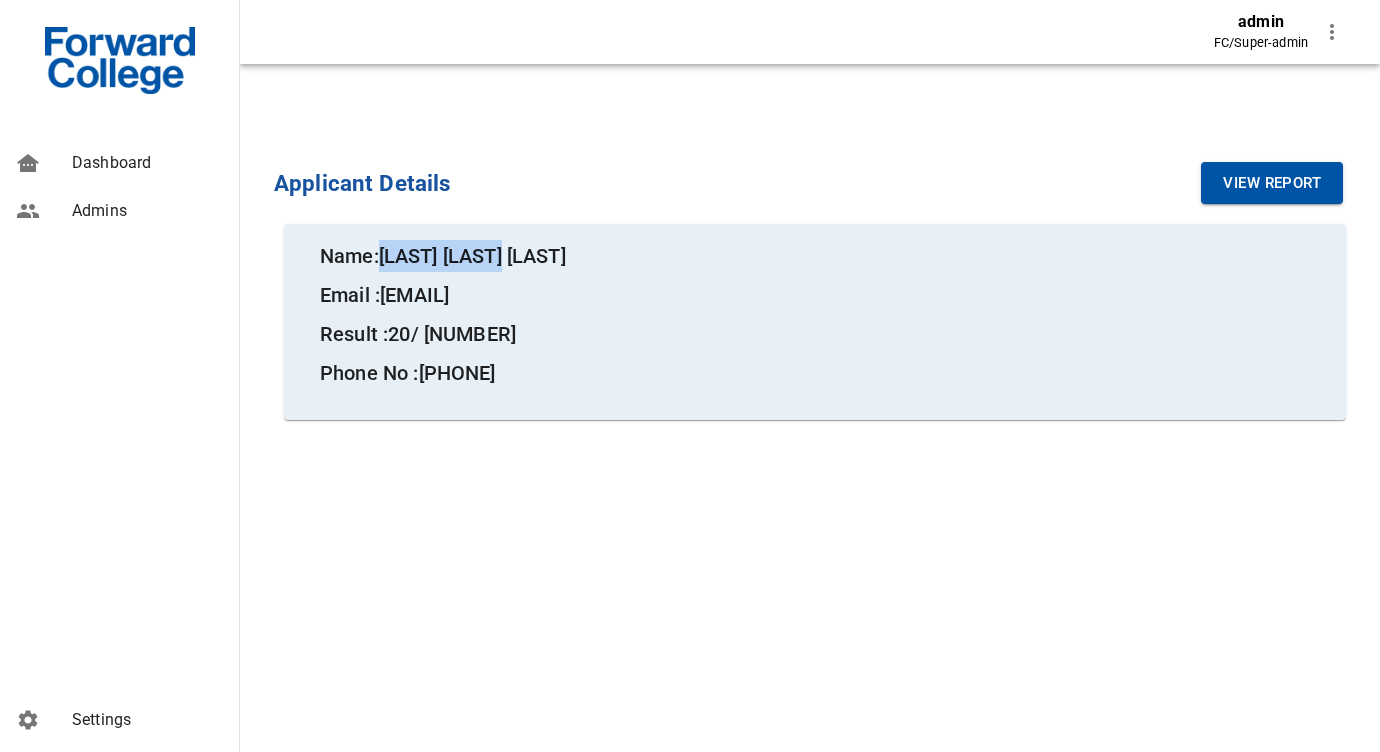 drag, startPoint x: 387, startPoint y: 254, endPoint x: 587, endPoint y: 246, distance: 200.15994 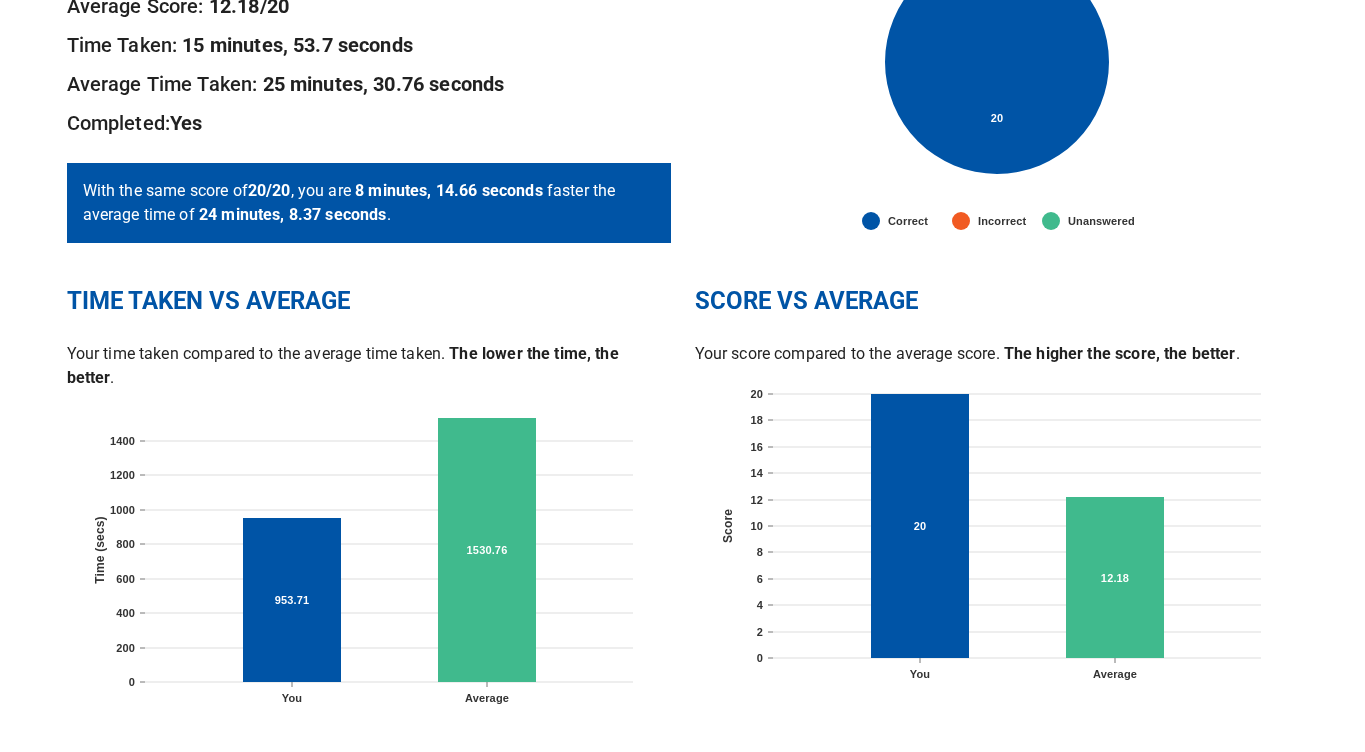 scroll, scrollTop: 0, scrollLeft: 0, axis: both 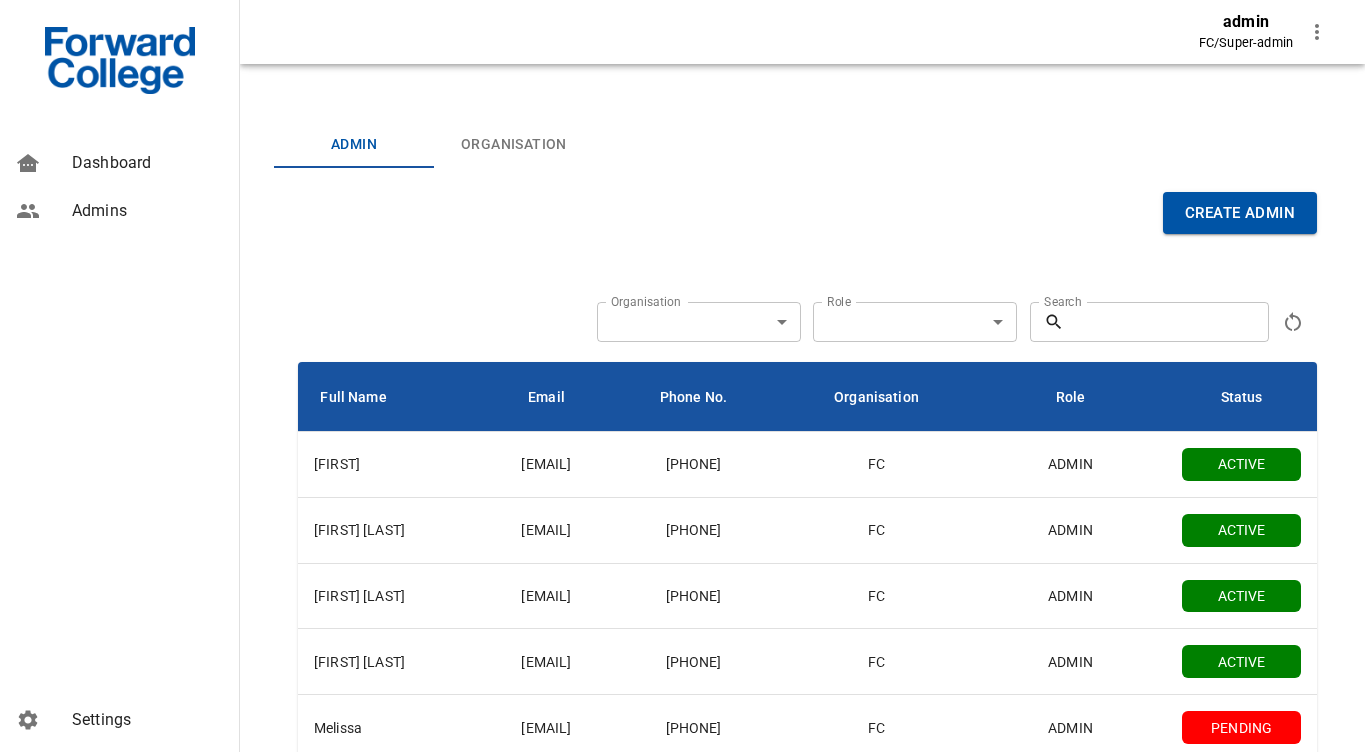 click on "Organisation" at bounding box center (514, 144) 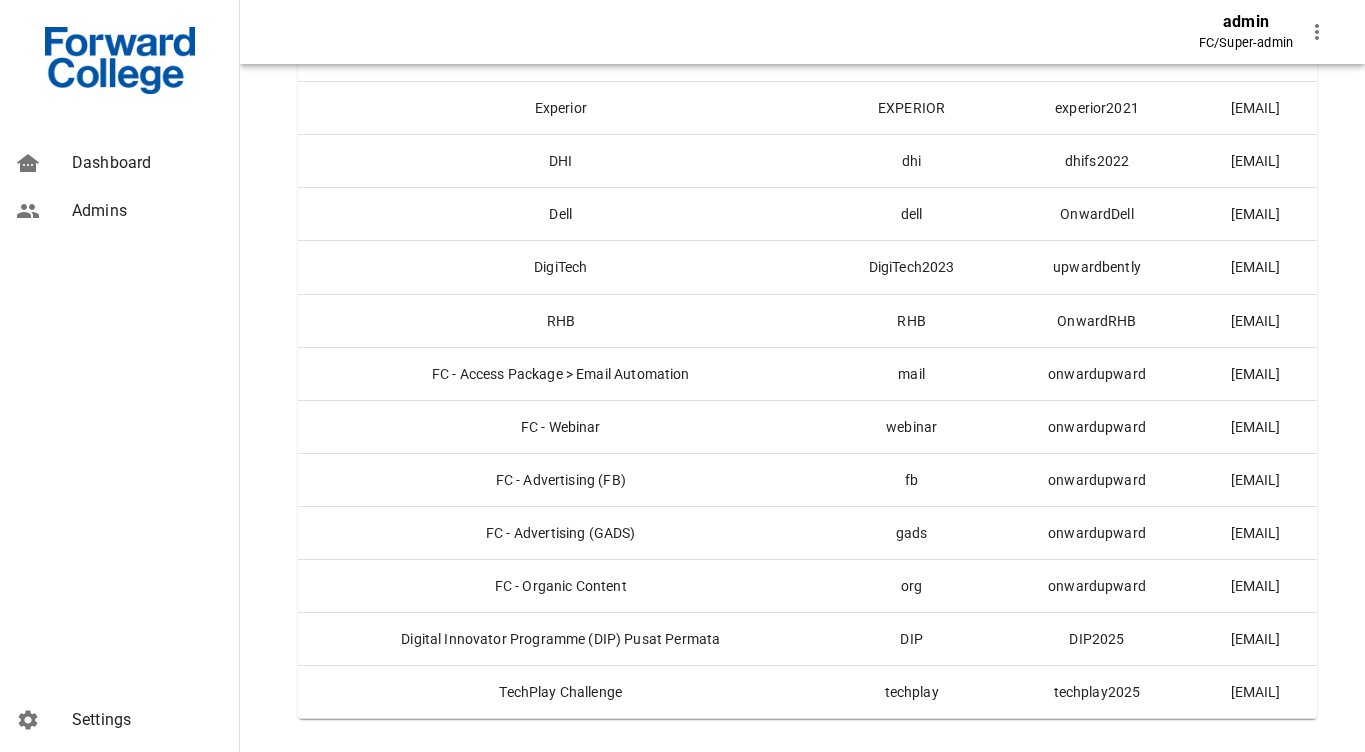 scroll, scrollTop: 311, scrollLeft: 0, axis: vertical 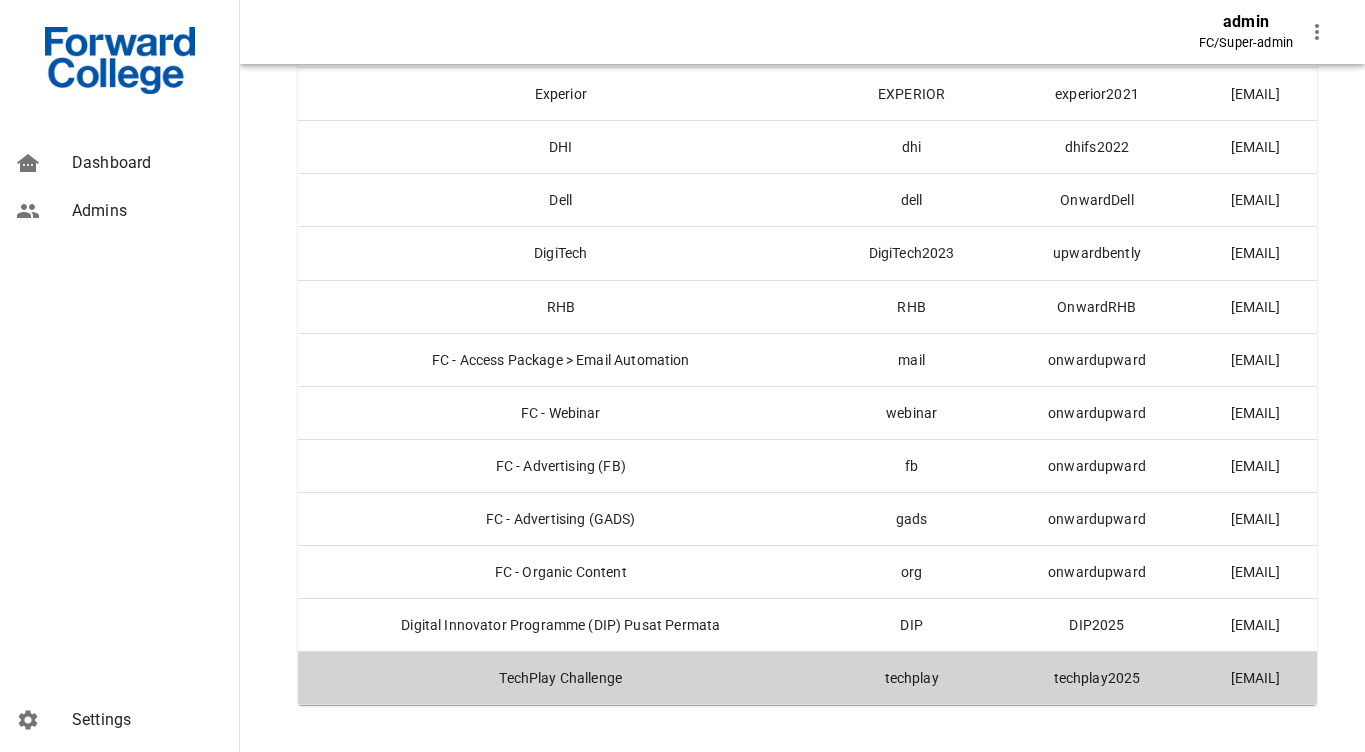 click on "techplay2025" at bounding box center (1097, 677) 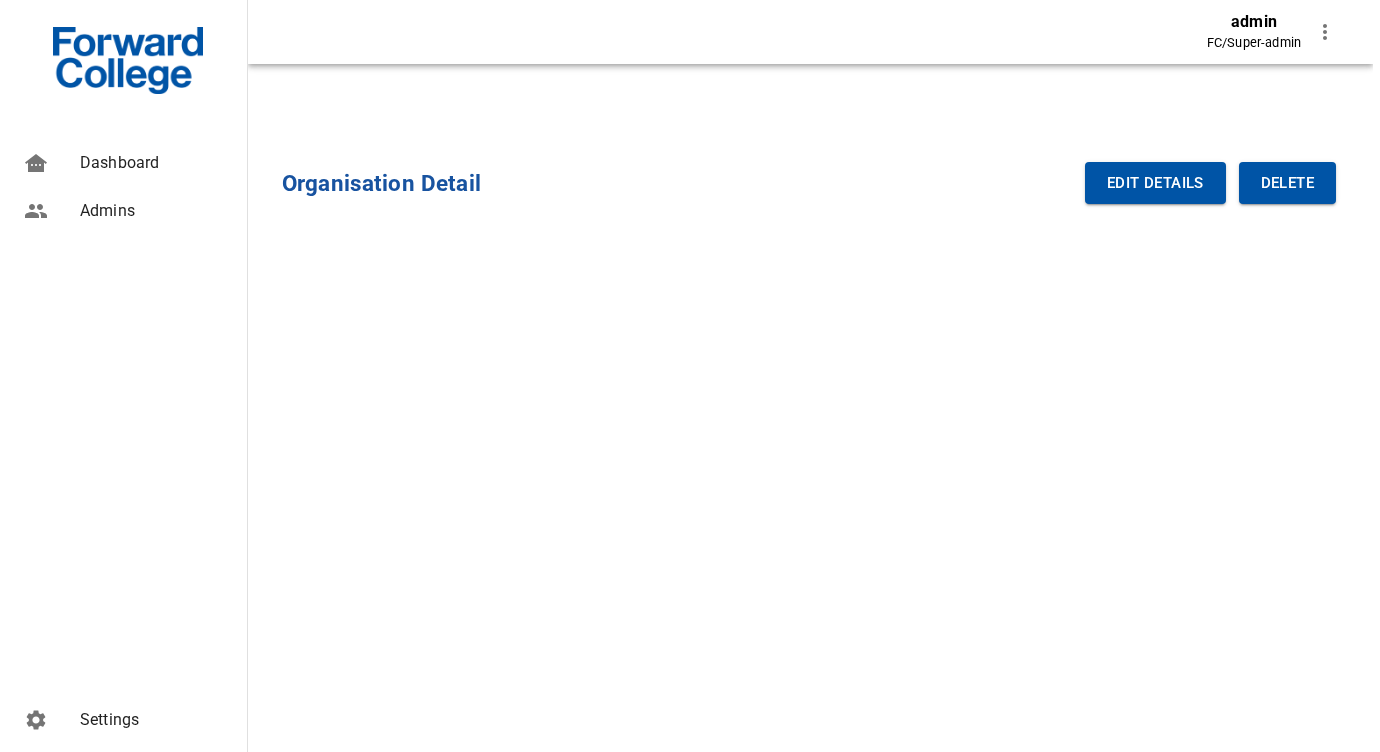 scroll, scrollTop: 0, scrollLeft: 0, axis: both 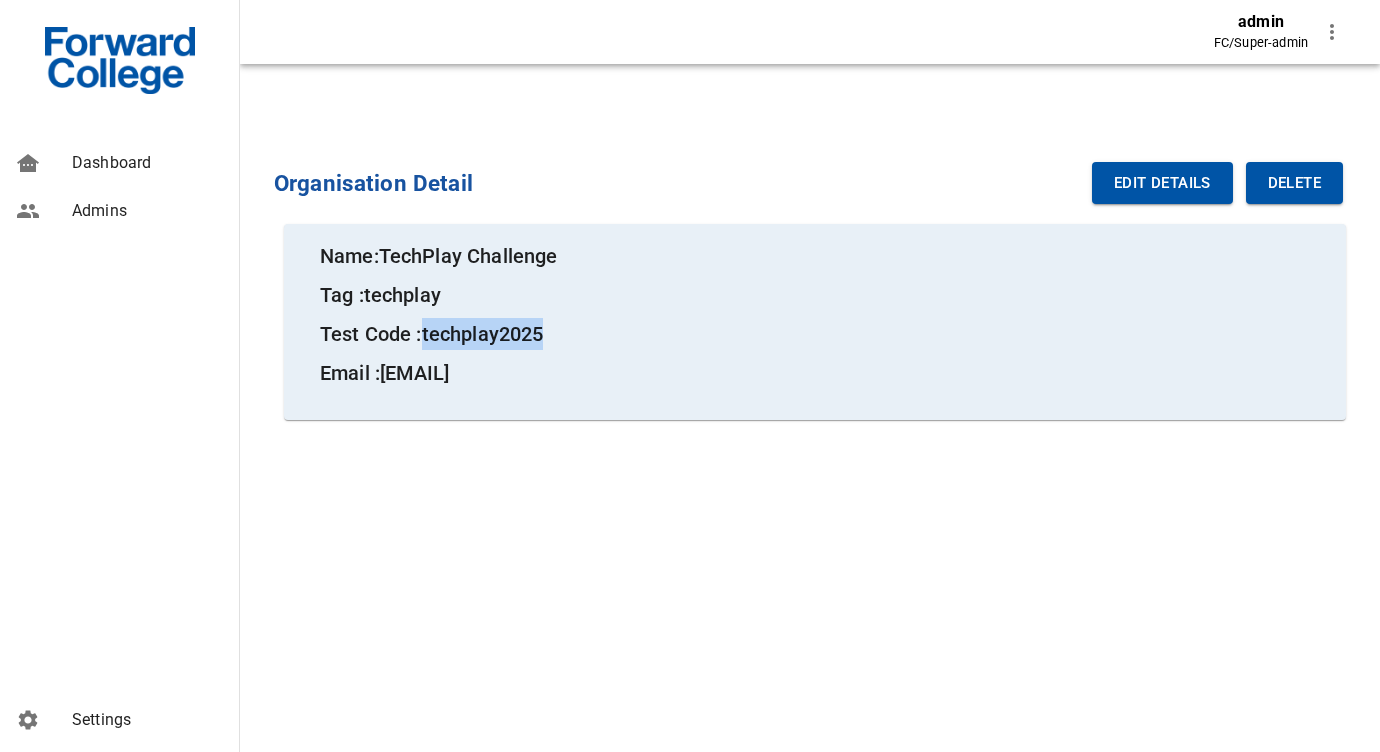 drag, startPoint x: 428, startPoint y: 332, endPoint x: 602, endPoint y: 331, distance: 174.00287 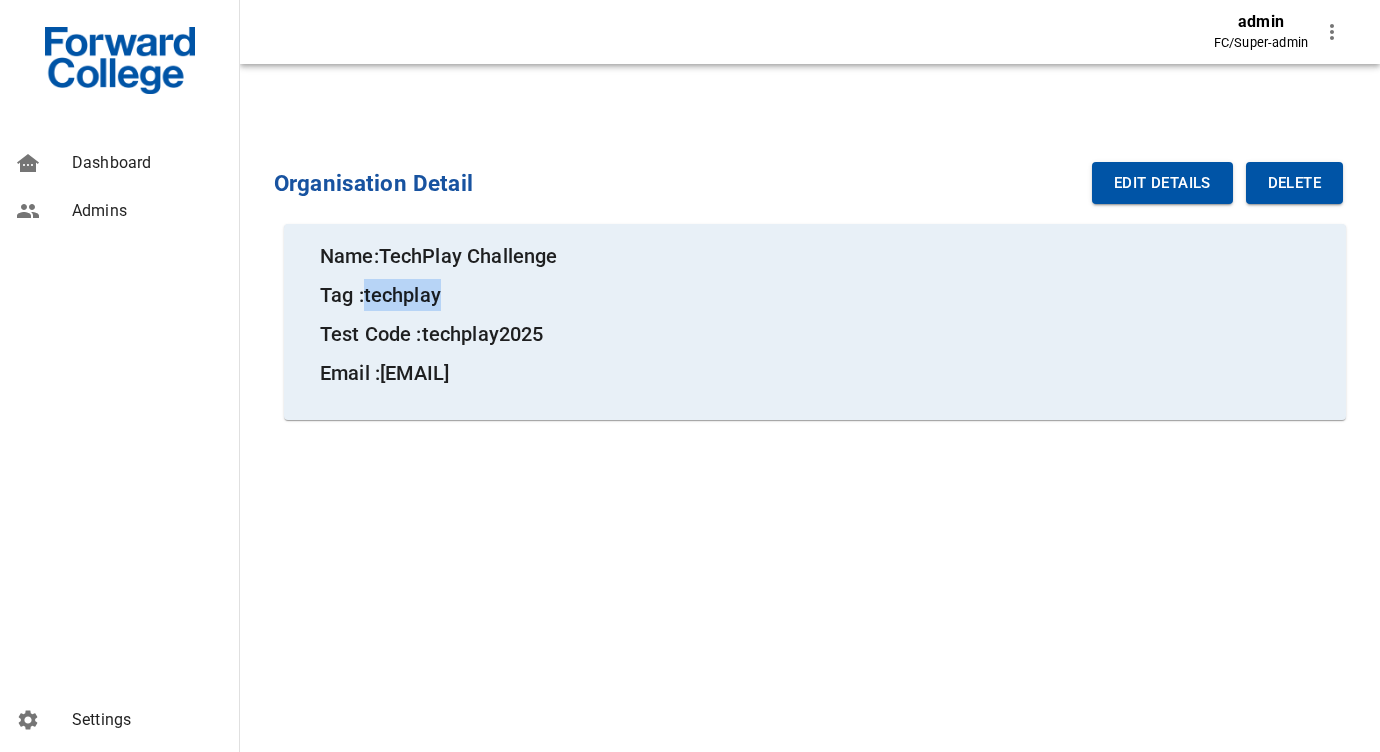 drag, startPoint x: 443, startPoint y: 296, endPoint x: 471, endPoint y: 296, distance: 28 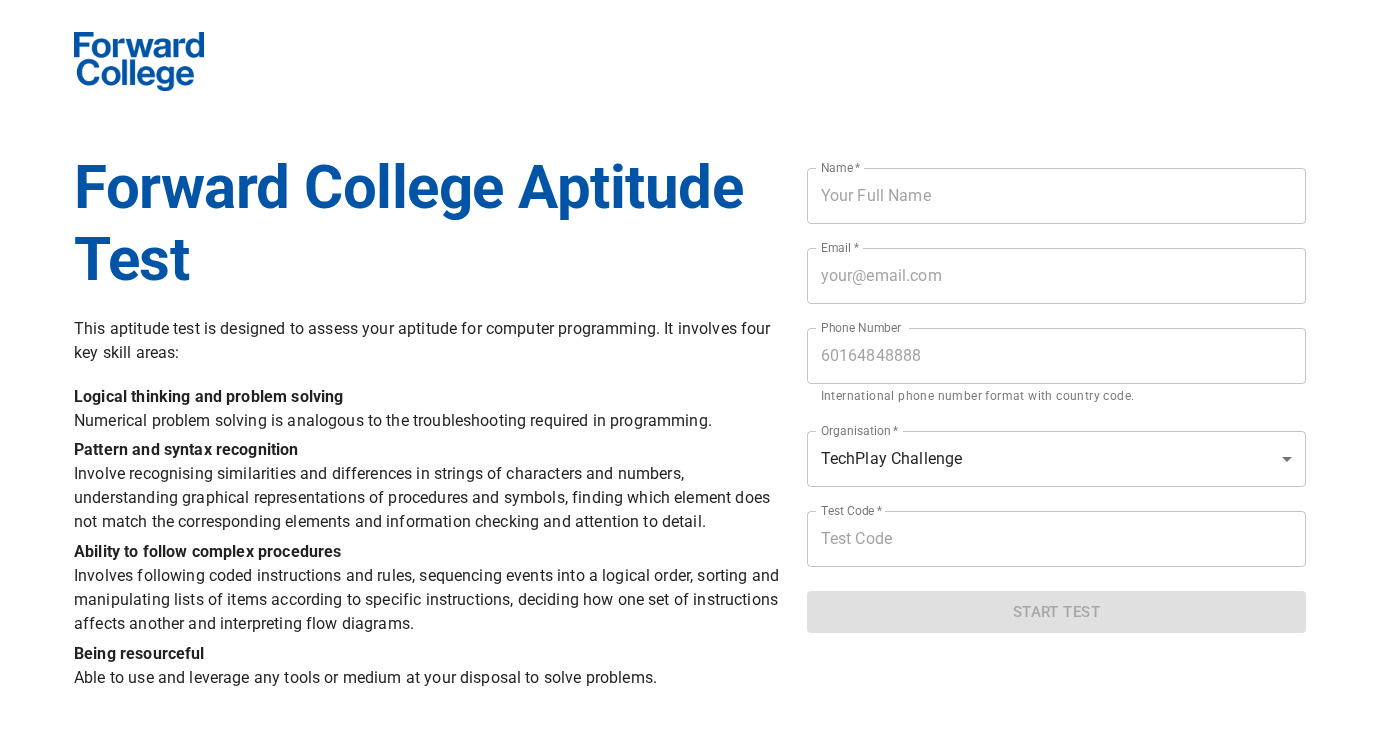 scroll, scrollTop: 0, scrollLeft: 0, axis: both 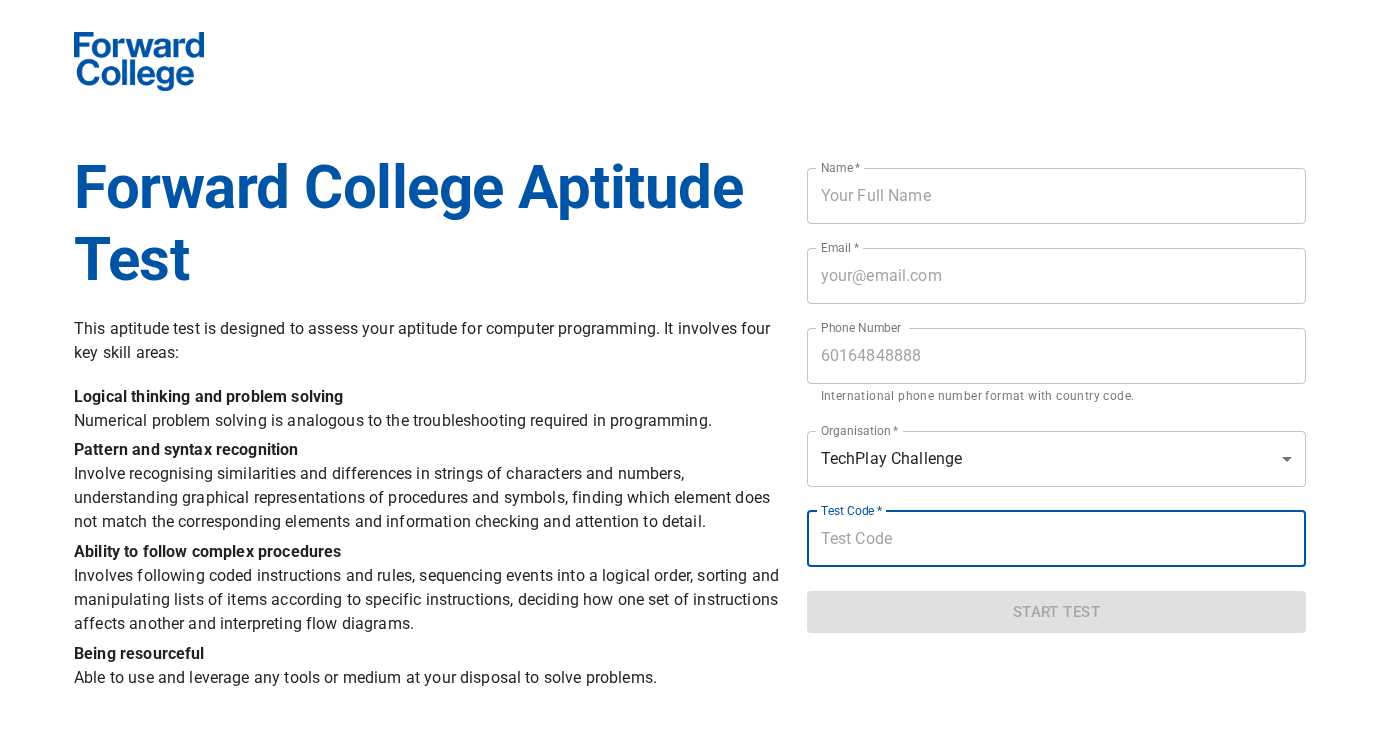 paste on "techplay2025" 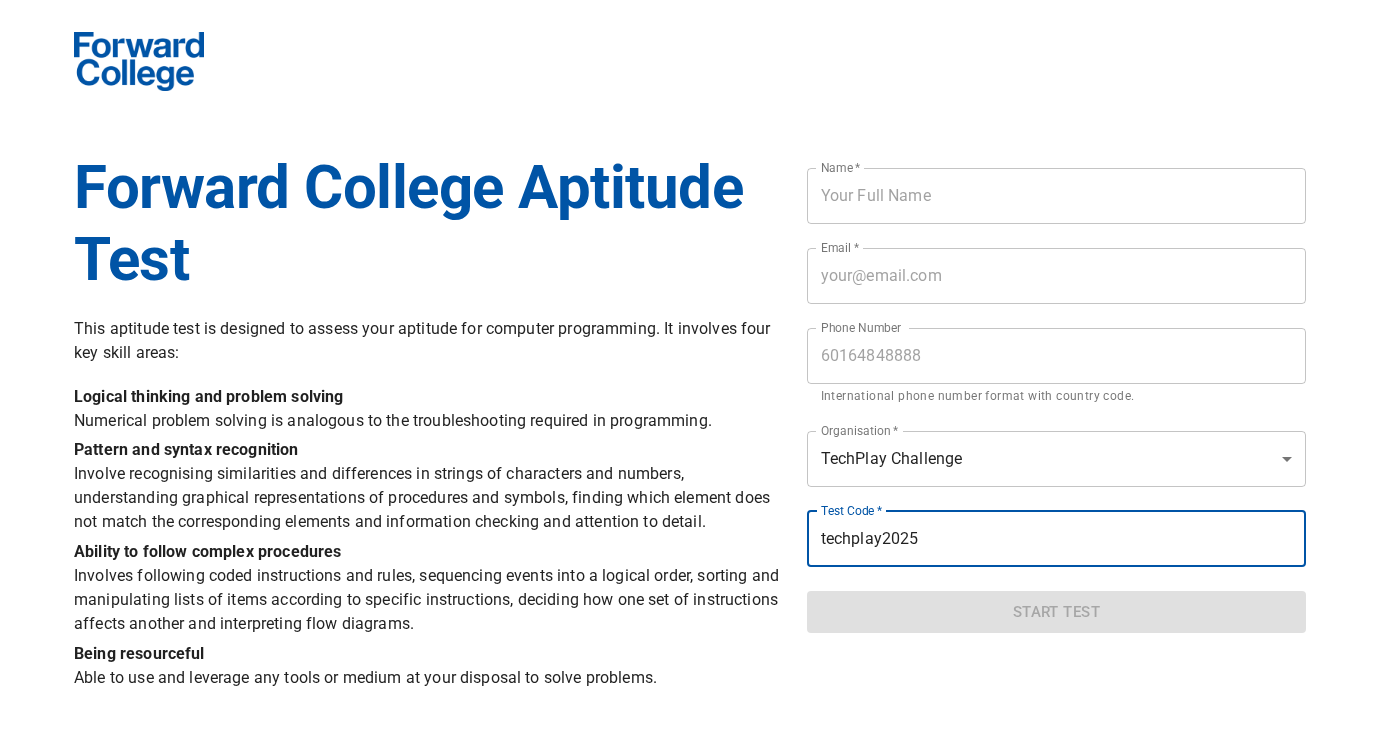 type on "techplay2025" 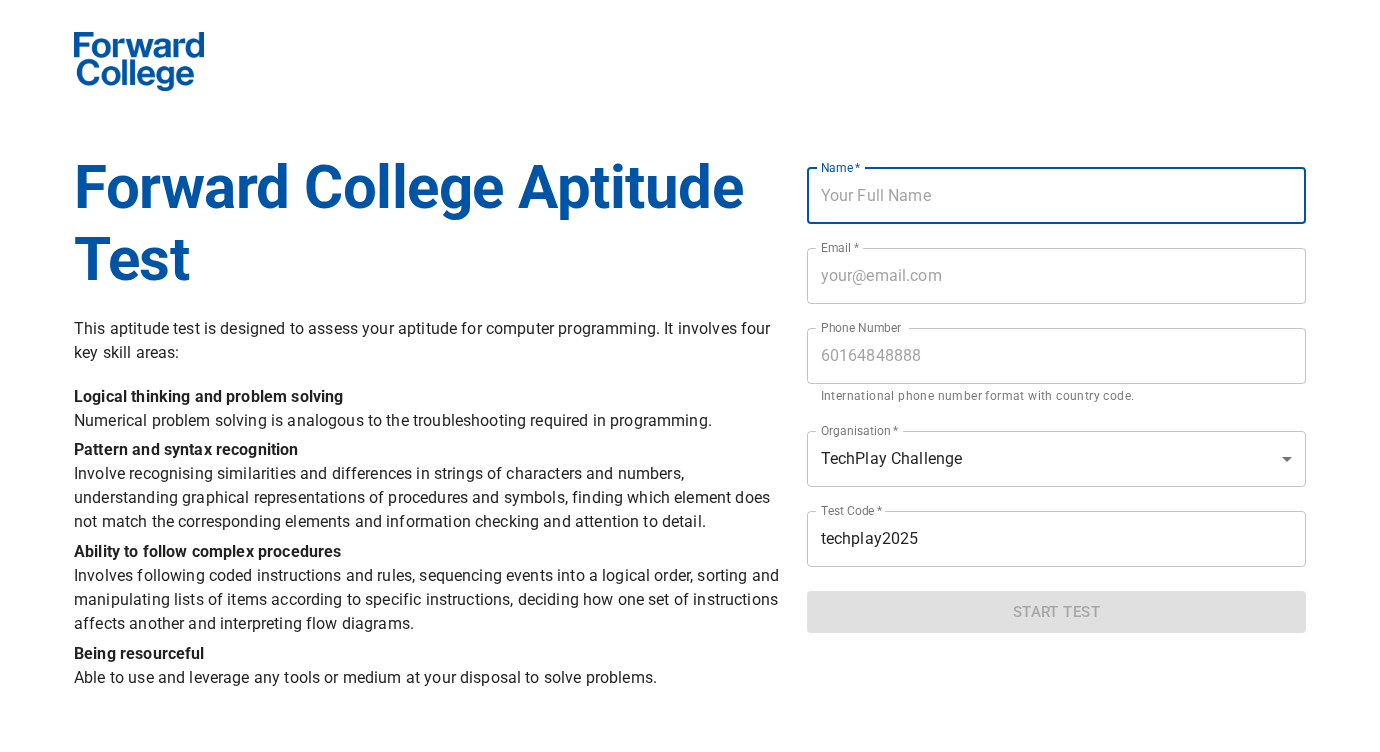 click at bounding box center [1056, 196] 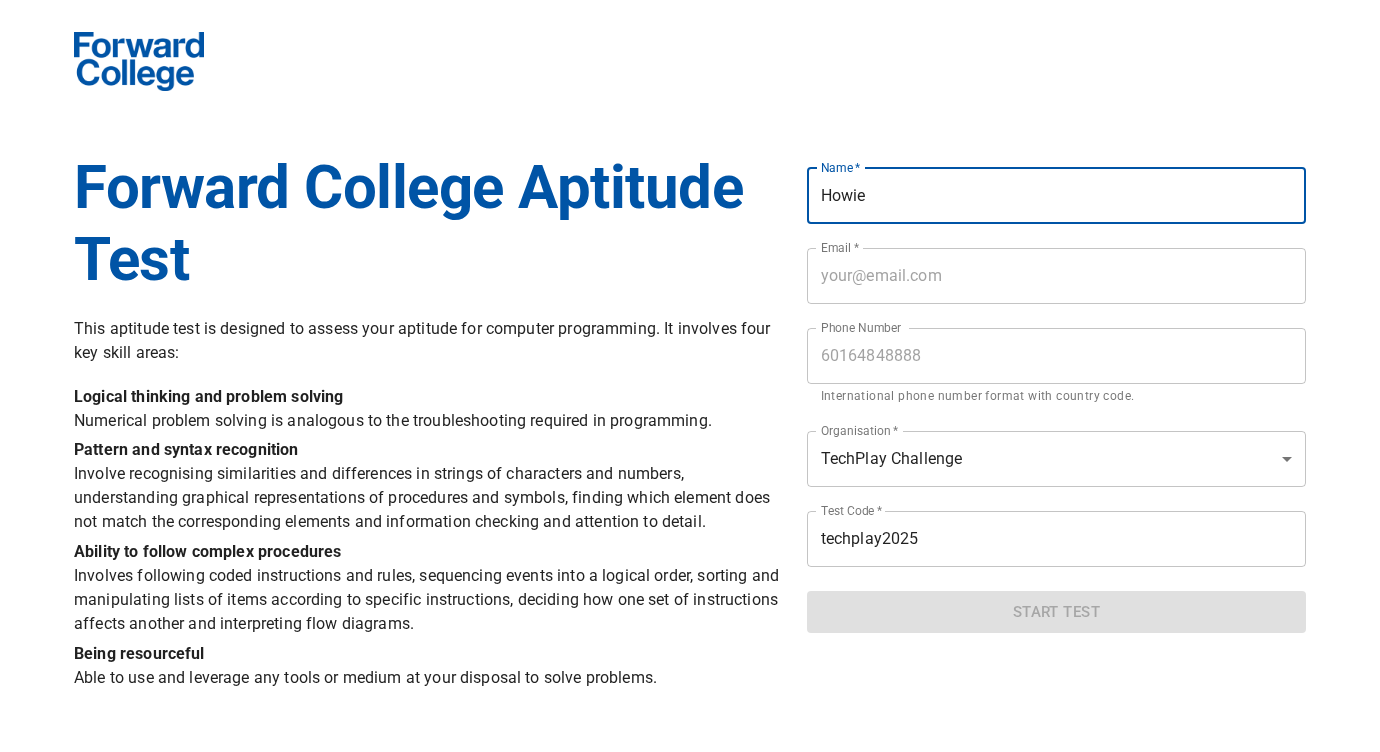 type on "Howie" 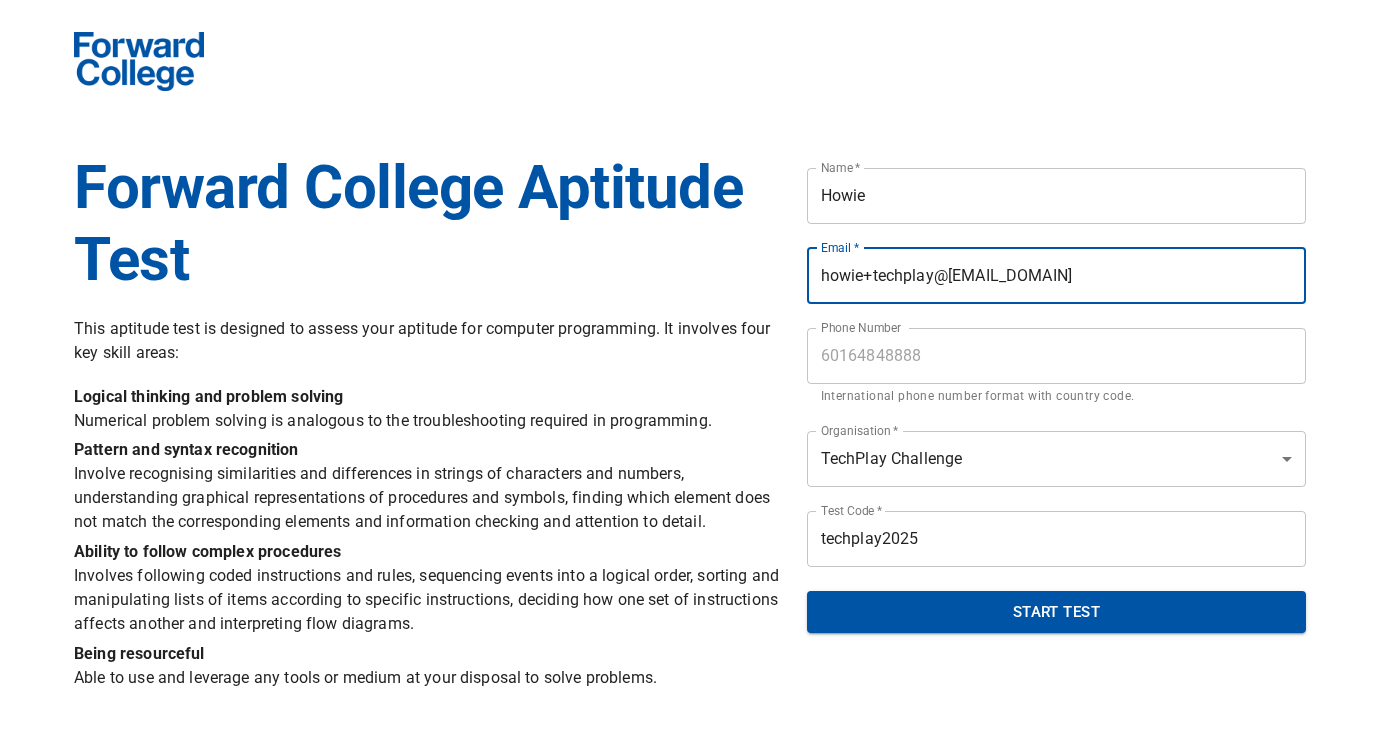 click on "howie+techplay@gmail.com" at bounding box center [1056, 276] 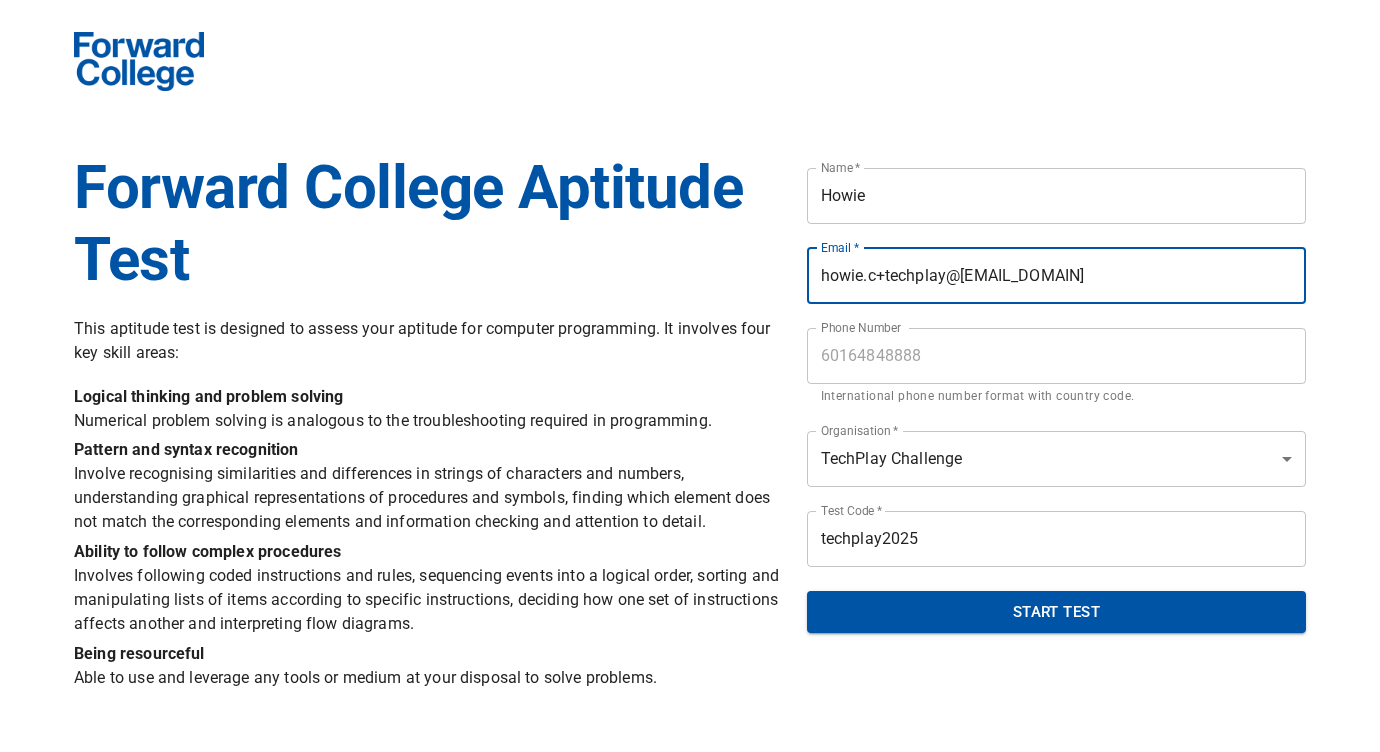 type on "howie.c+techplay@gmail.com" 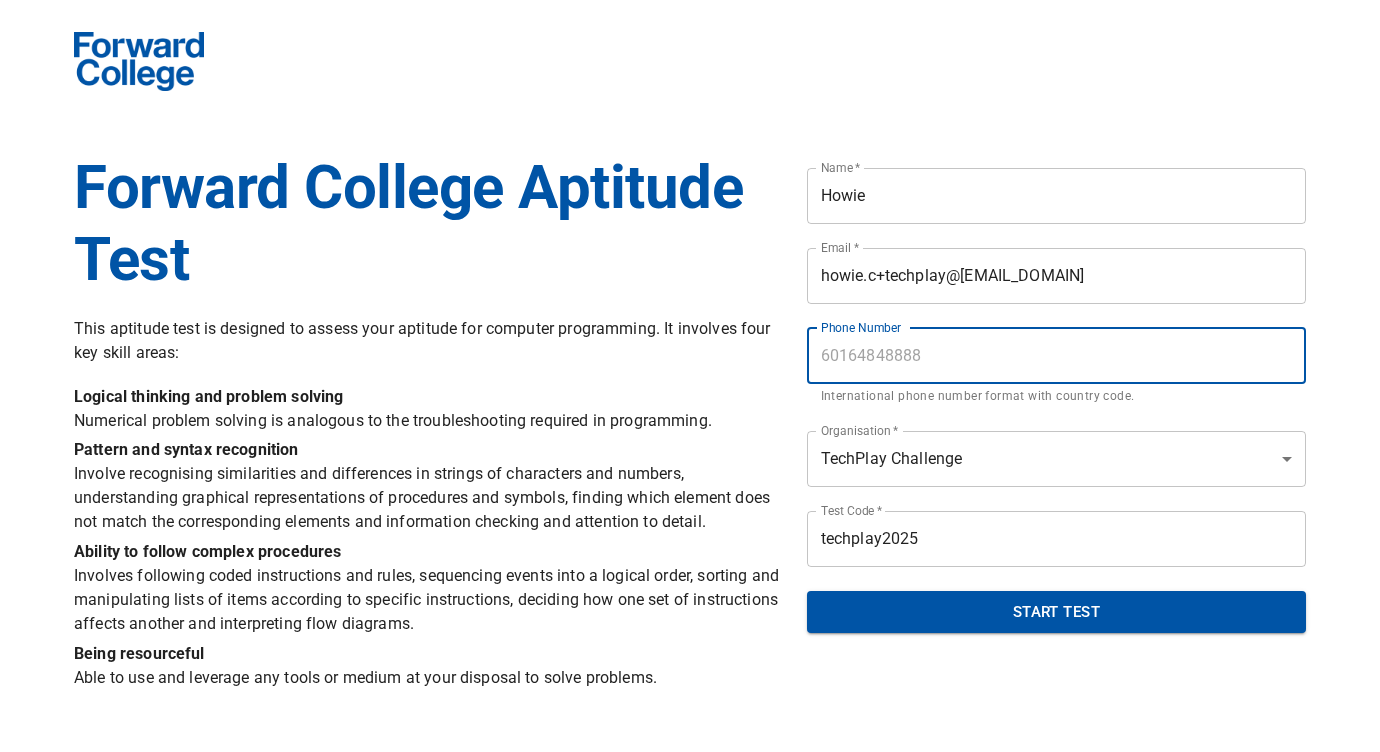 type on "60164494078" 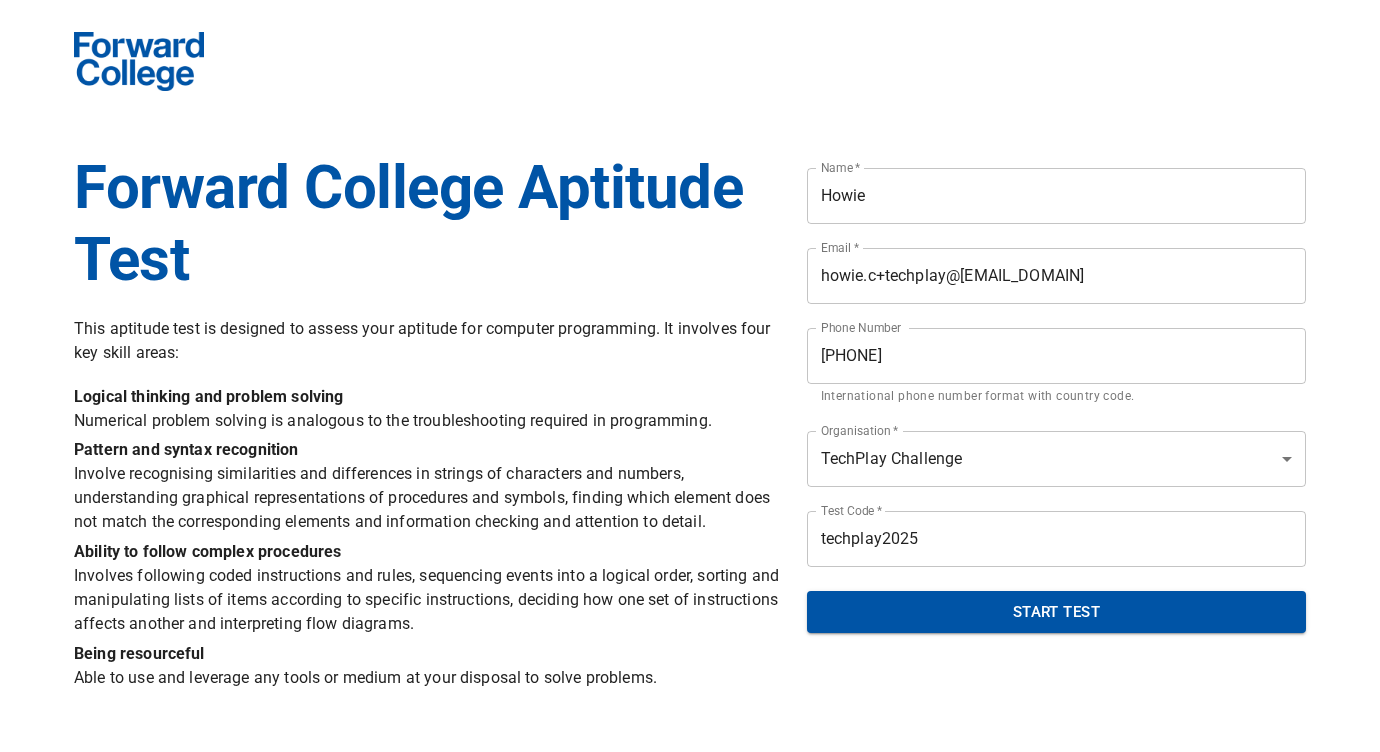click on "Forward College Aptitude Test This aptitude test is designed to assess your aptitude for computer programming. It involves four key skill areas: Logical thinking and problem solving Numerical problem solving is analogous to the troubleshooting required in programming. Pattern and syntax recognition Involve recognising similarities and differences in strings of characters and numbers, understanding graphical representations of procedures and symbols, finding which element does not match the corresponding elements and information checking and attention to detail. Ability to follow complex procedures Involves following coded instructions and rules, sequencing events into a logical order, sorting and manipulating lists of items according to specific instructions, deciding how one set of instructions affects another and interpreting flow diagrams. Being resourceful Able to use and leverage any tools or medium at your disposal to solve problems." at bounding box center [428, 423] 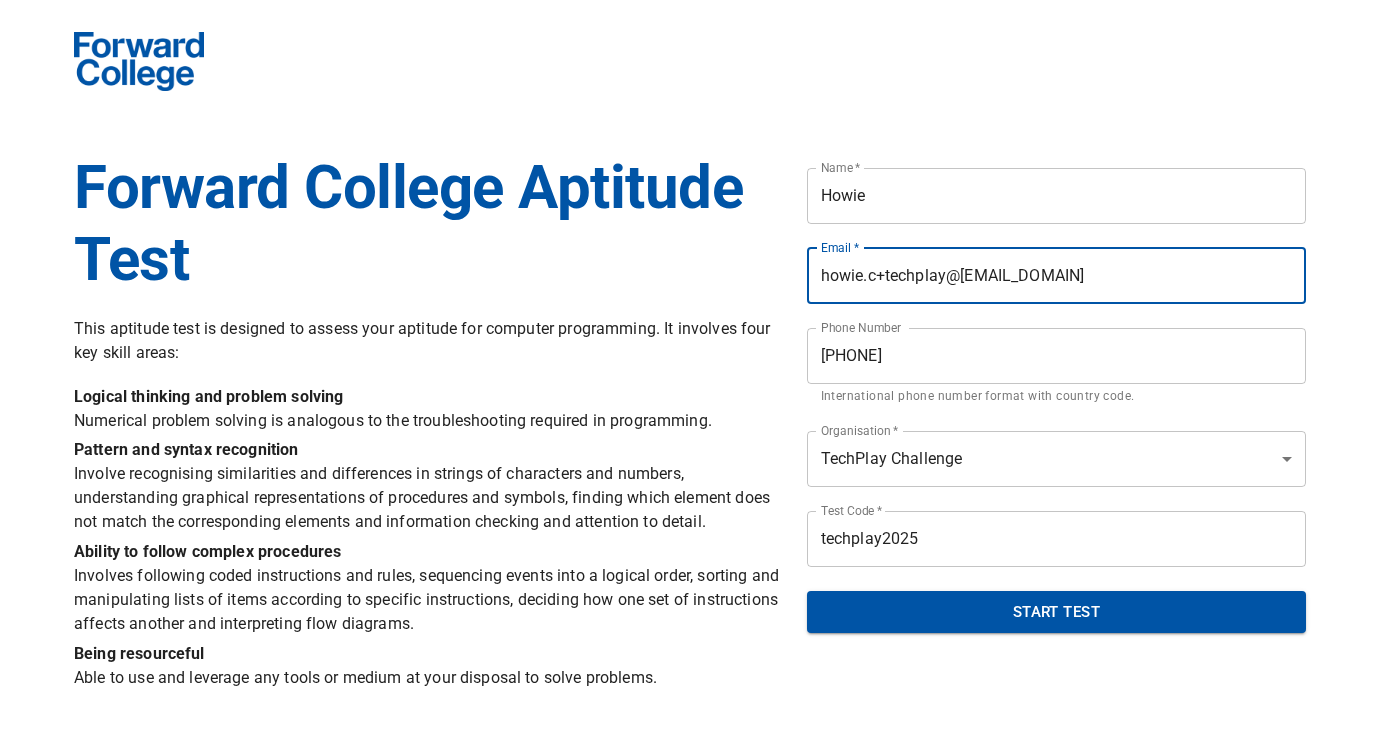 click on "techplay2025" at bounding box center (1056, 539) 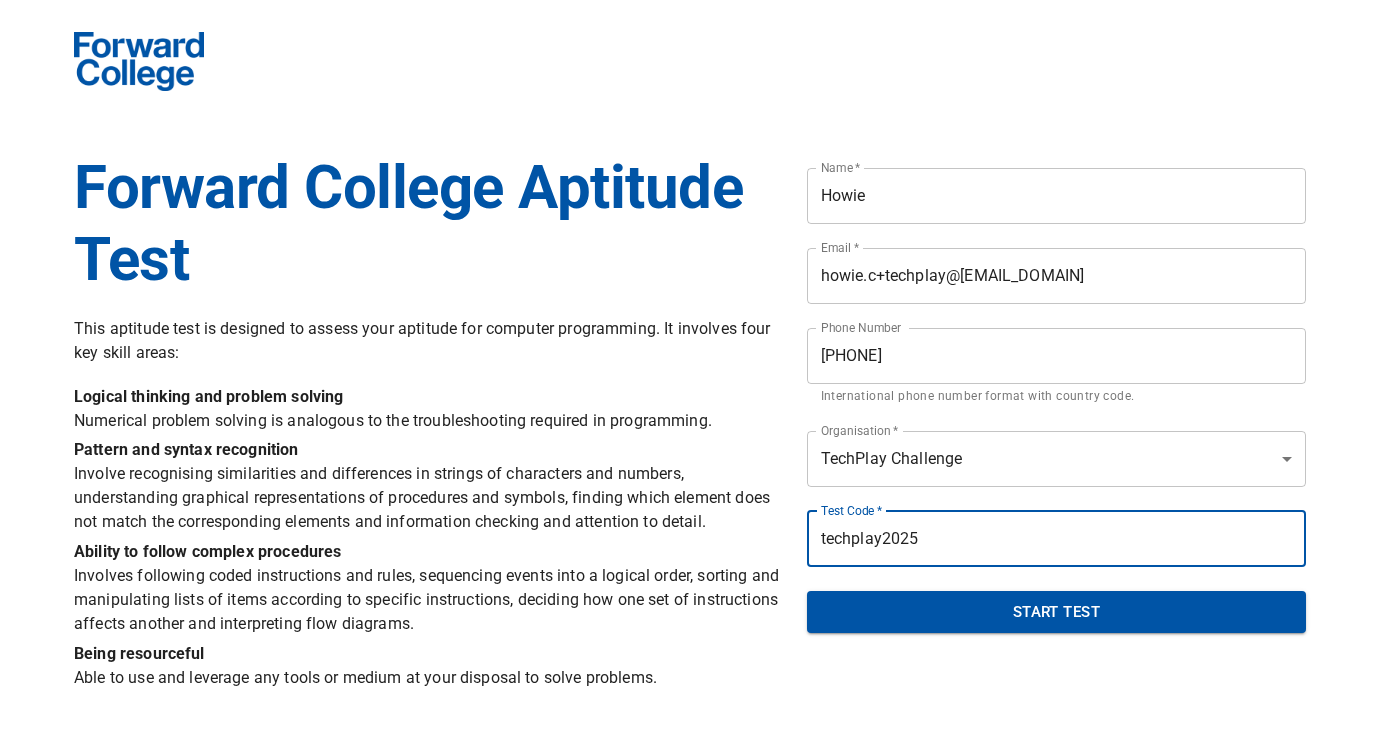 click on "techplay2025" at bounding box center (1056, 539) 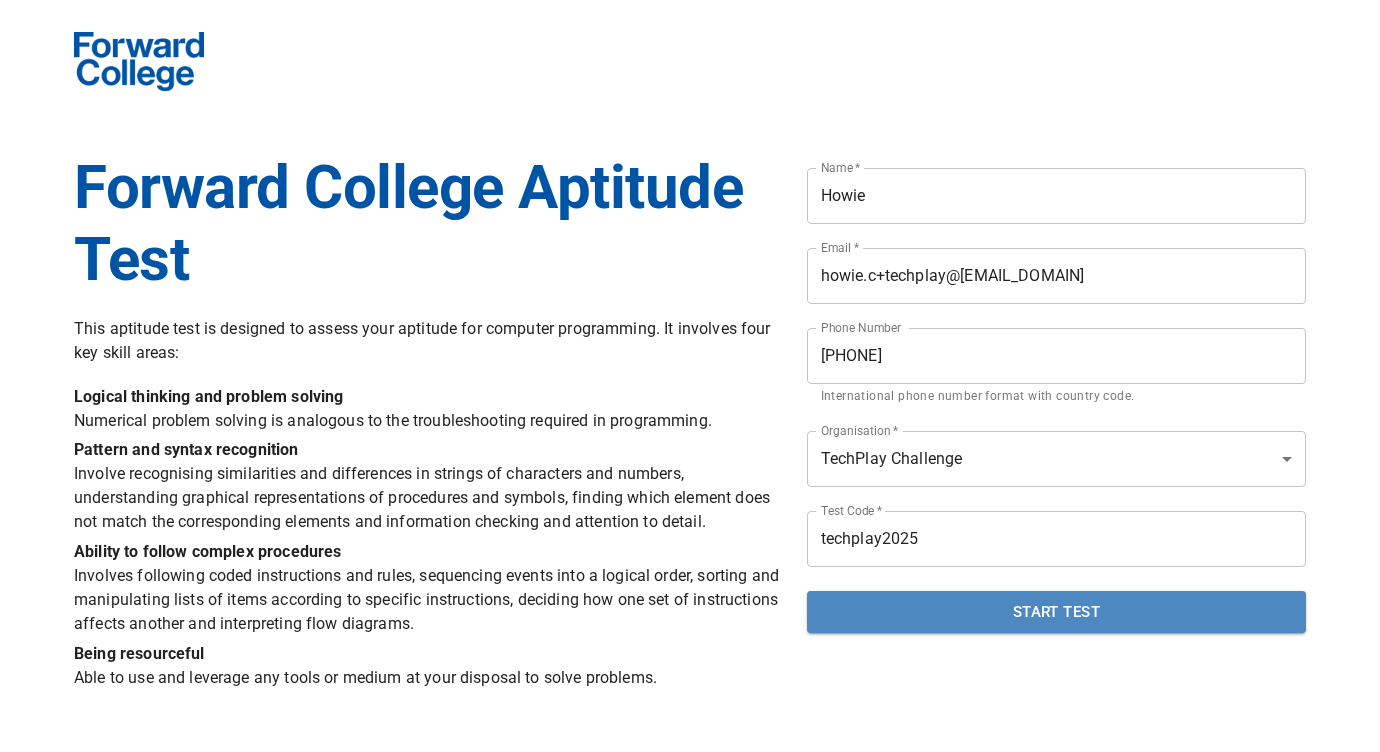 click on "Start Test" at bounding box center [1056, 612] 